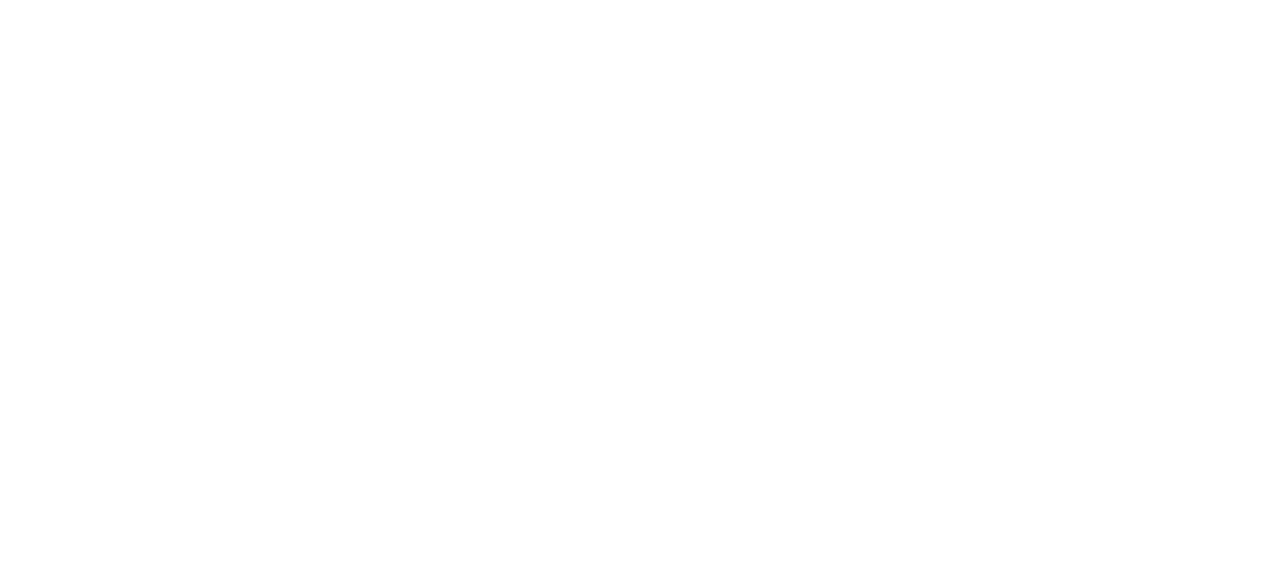 scroll, scrollTop: 0, scrollLeft: 0, axis: both 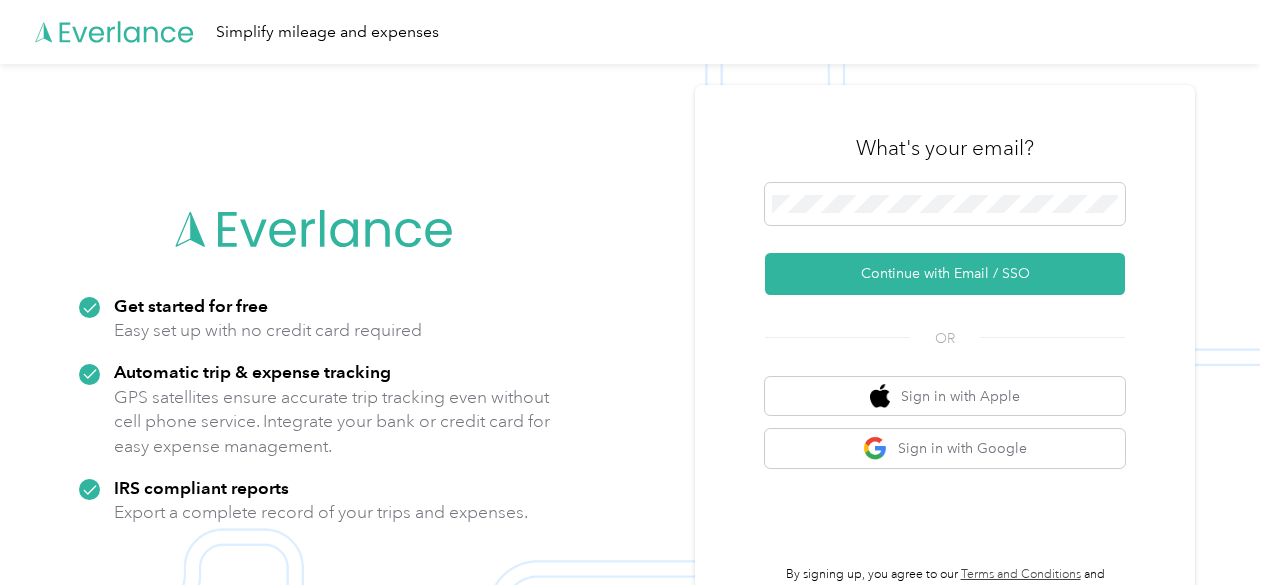 drag, startPoint x: 1030, startPoint y: 268, endPoint x: 1025, endPoint y: 317, distance: 49.25444 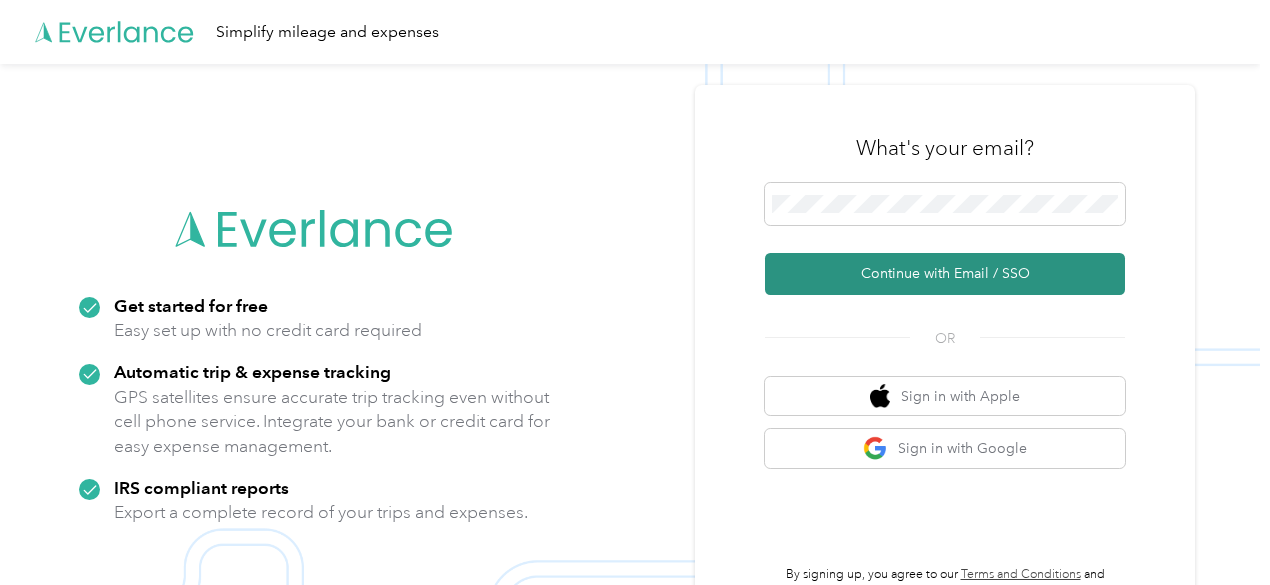 click on "Continue with Email / SSO" at bounding box center (945, 274) 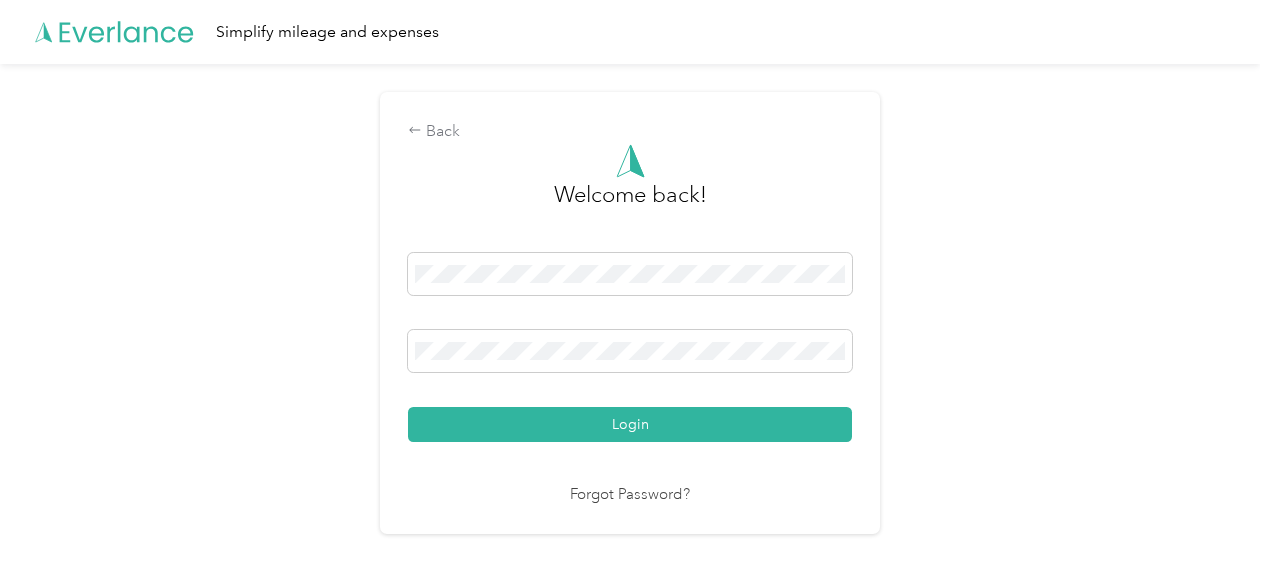 click on "Login" at bounding box center [630, 347] 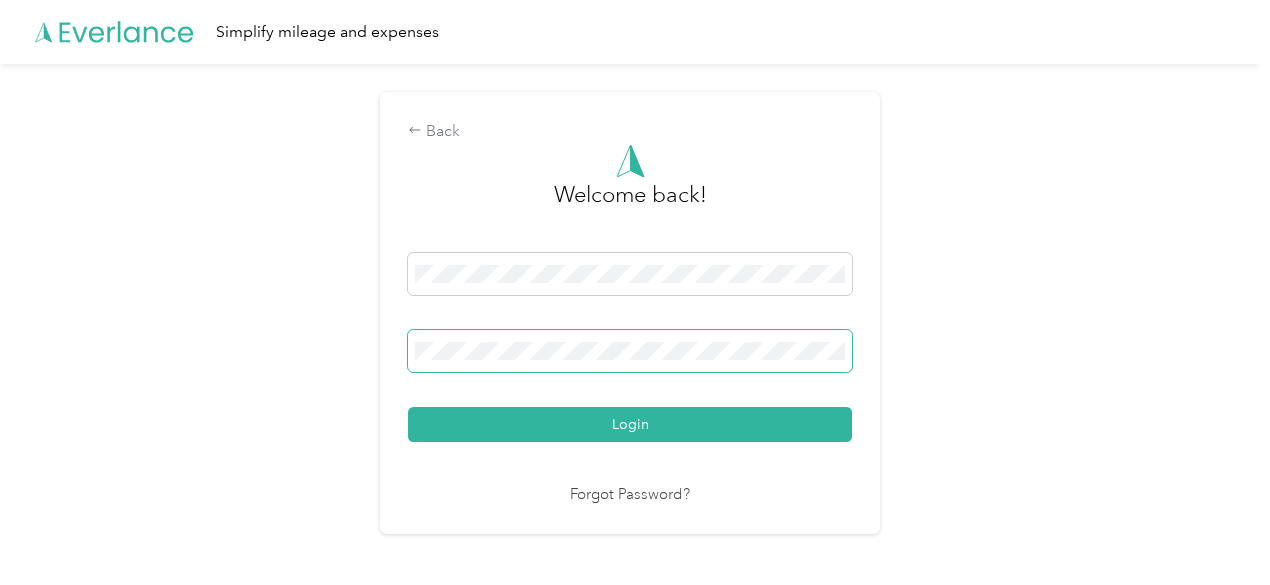 click at bounding box center [630, 351] 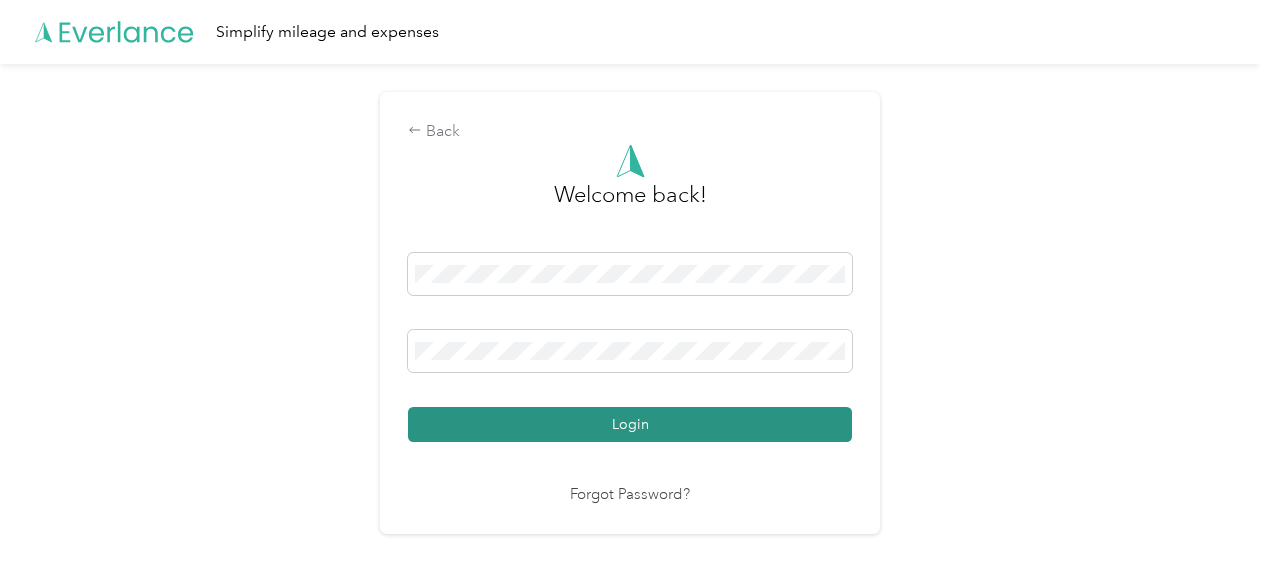 click on "Login" at bounding box center [630, 424] 